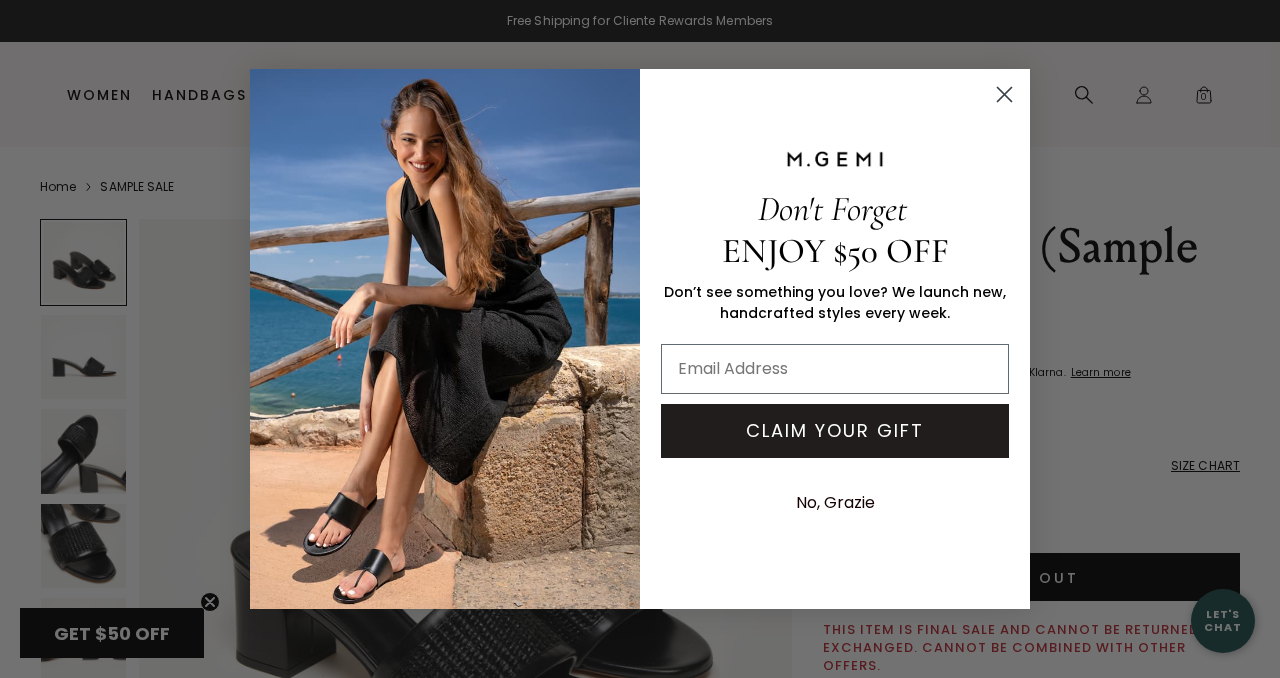 scroll, scrollTop: 0, scrollLeft: 0, axis: both 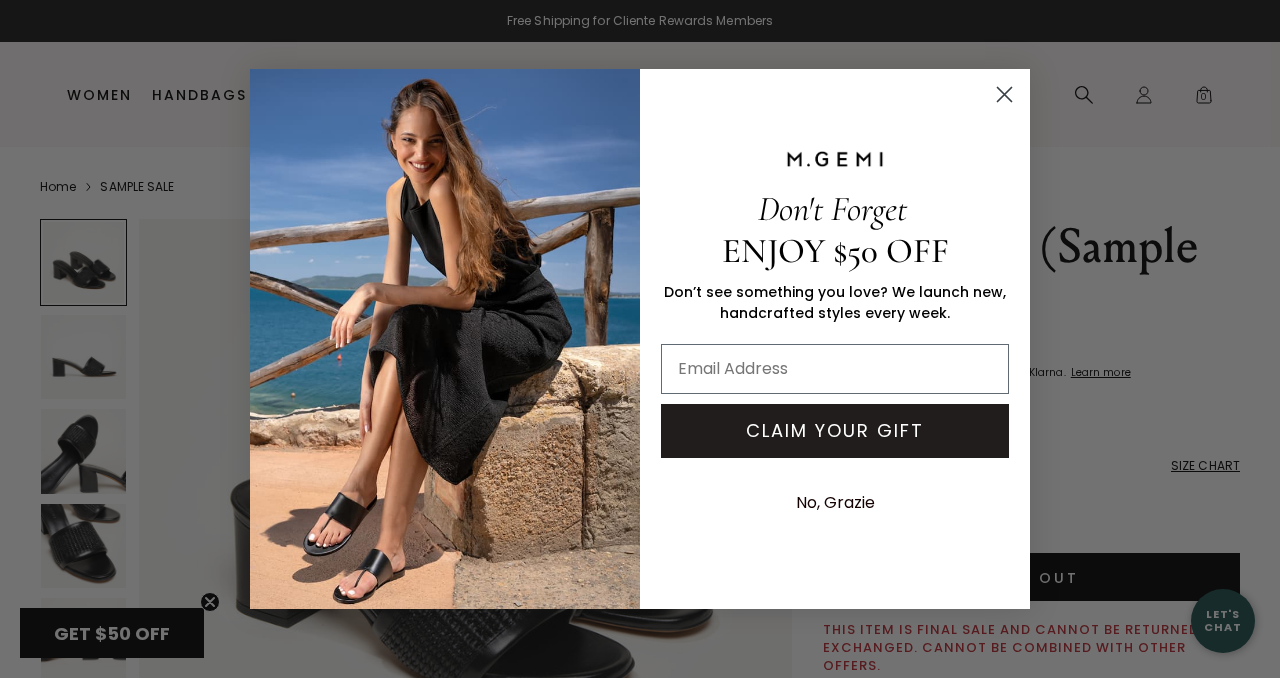 click 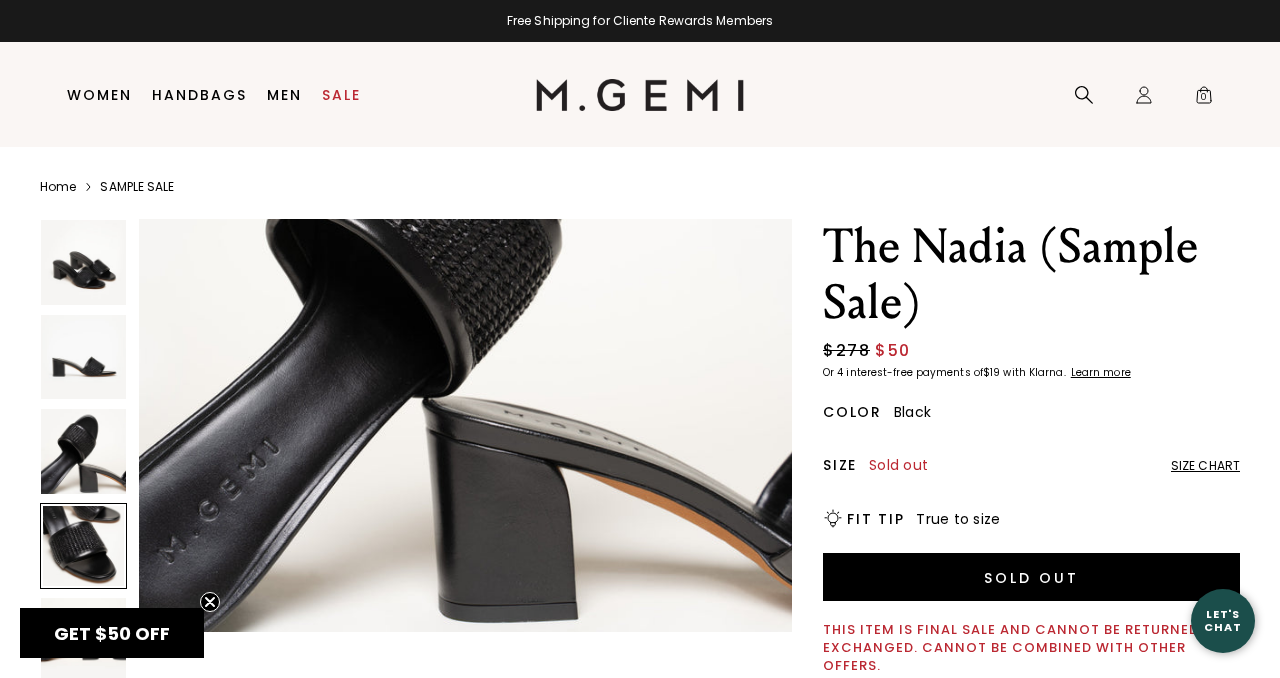 scroll, scrollTop: 1519, scrollLeft: 0, axis: vertical 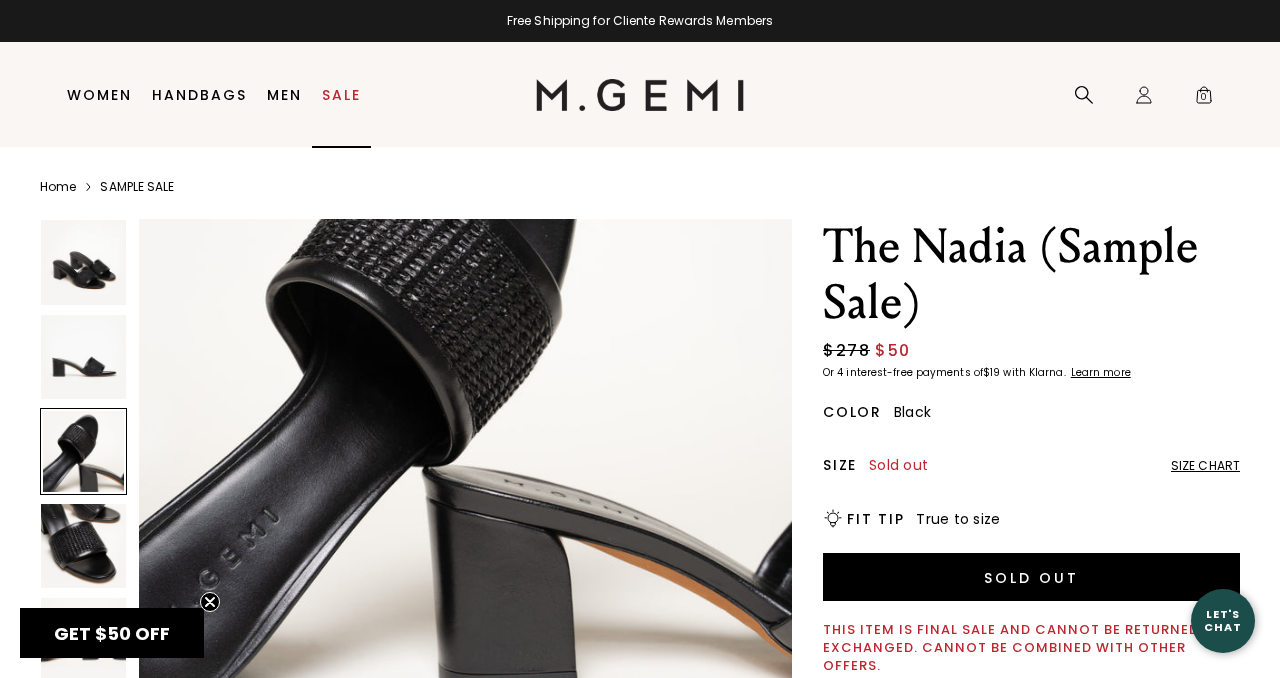 click on "Sale" at bounding box center [341, 95] 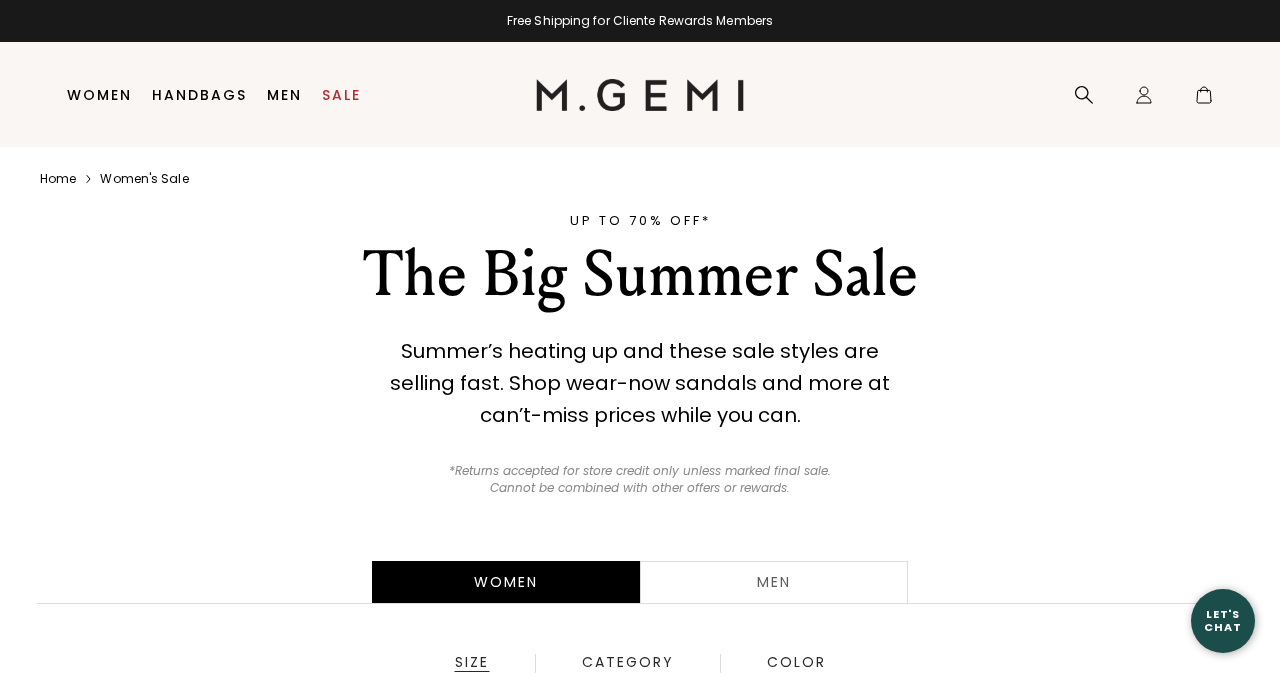 scroll, scrollTop: 0, scrollLeft: 0, axis: both 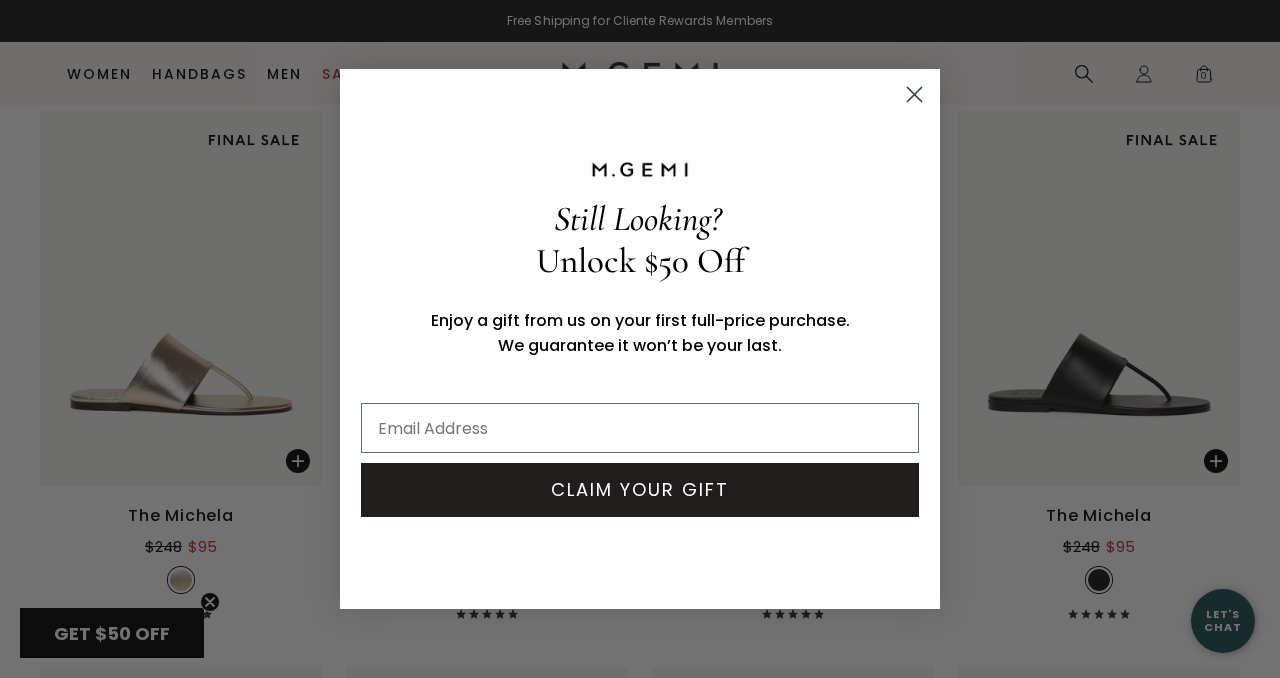 click 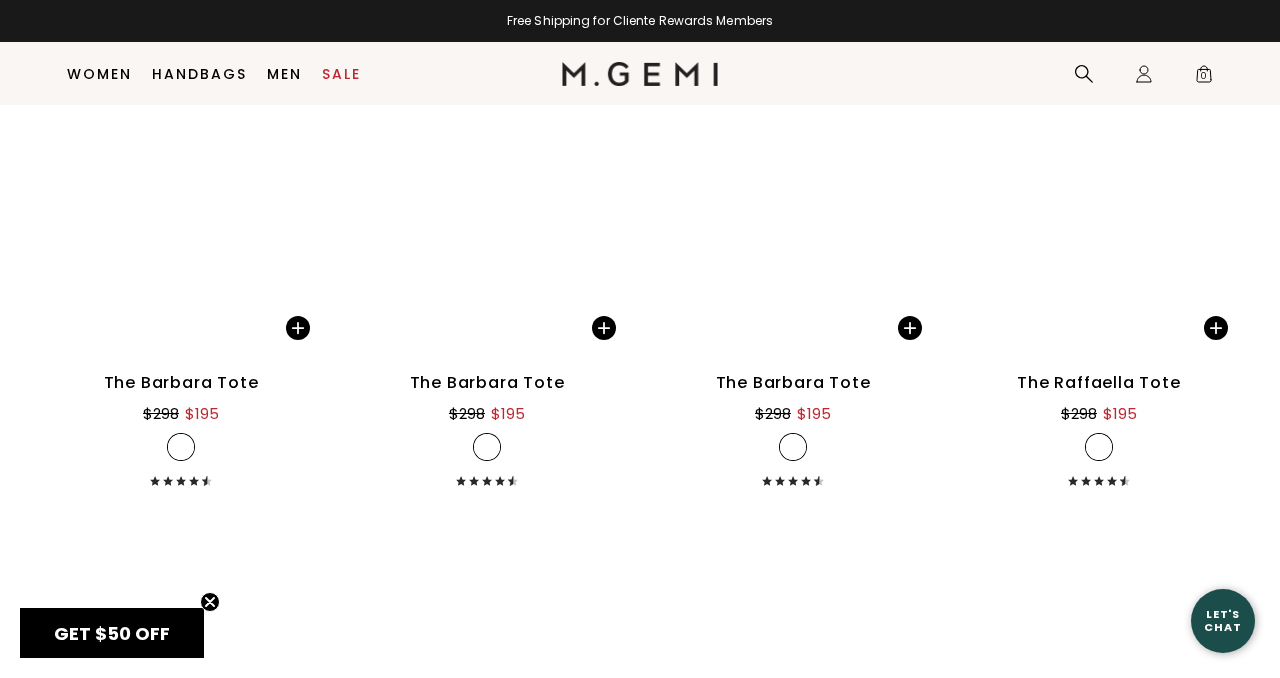 scroll, scrollTop: 20388, scrollLeft: 0, axis: vertical 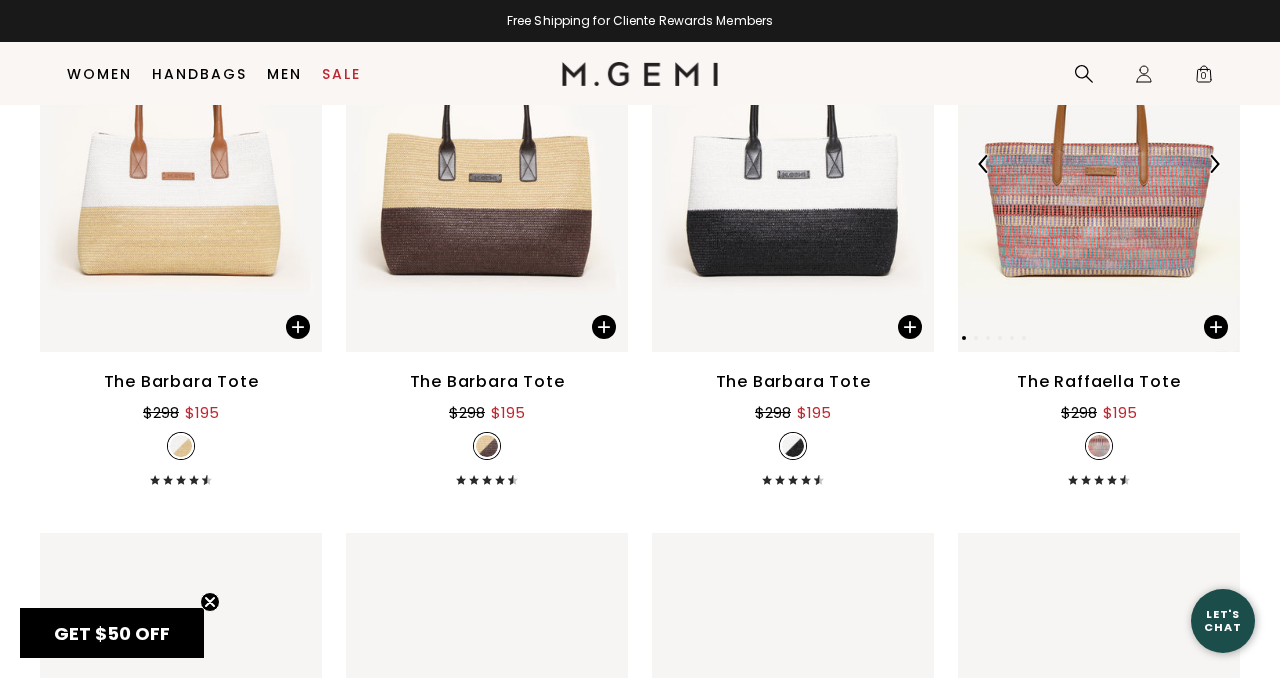 click at bounding box center (1099, 164) 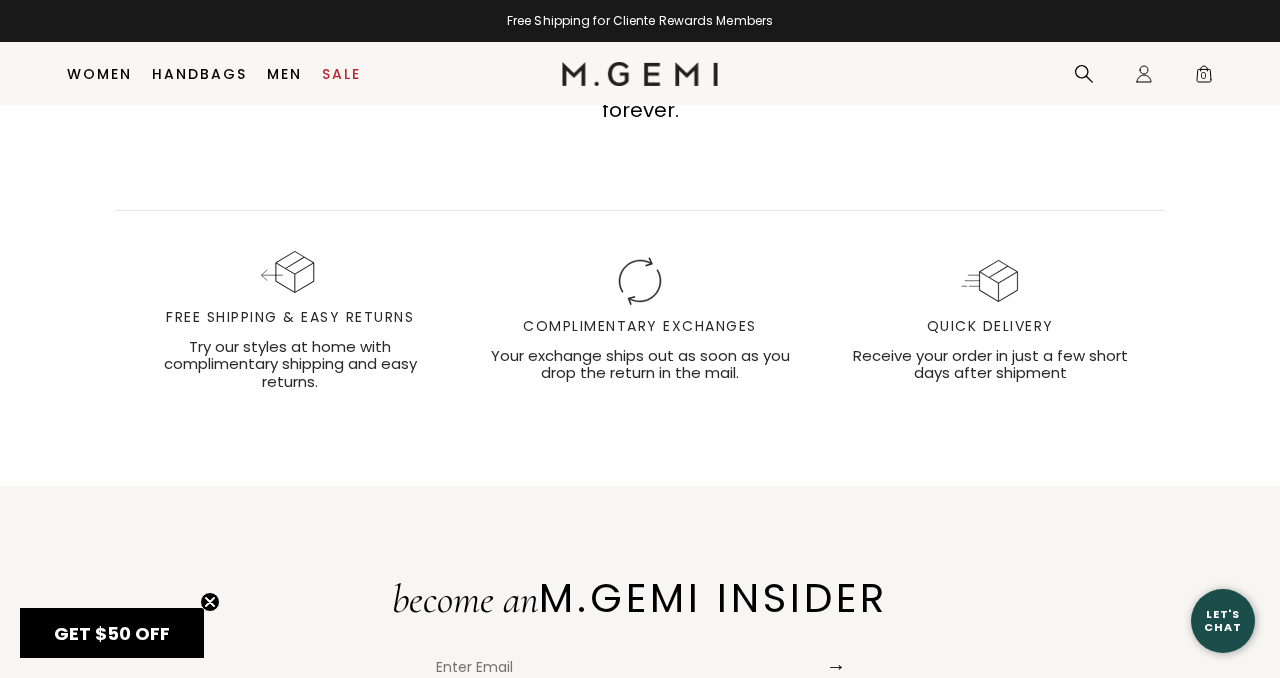 scroll, scrollTop: 22025, scrollLeft: 0, axis: vertical 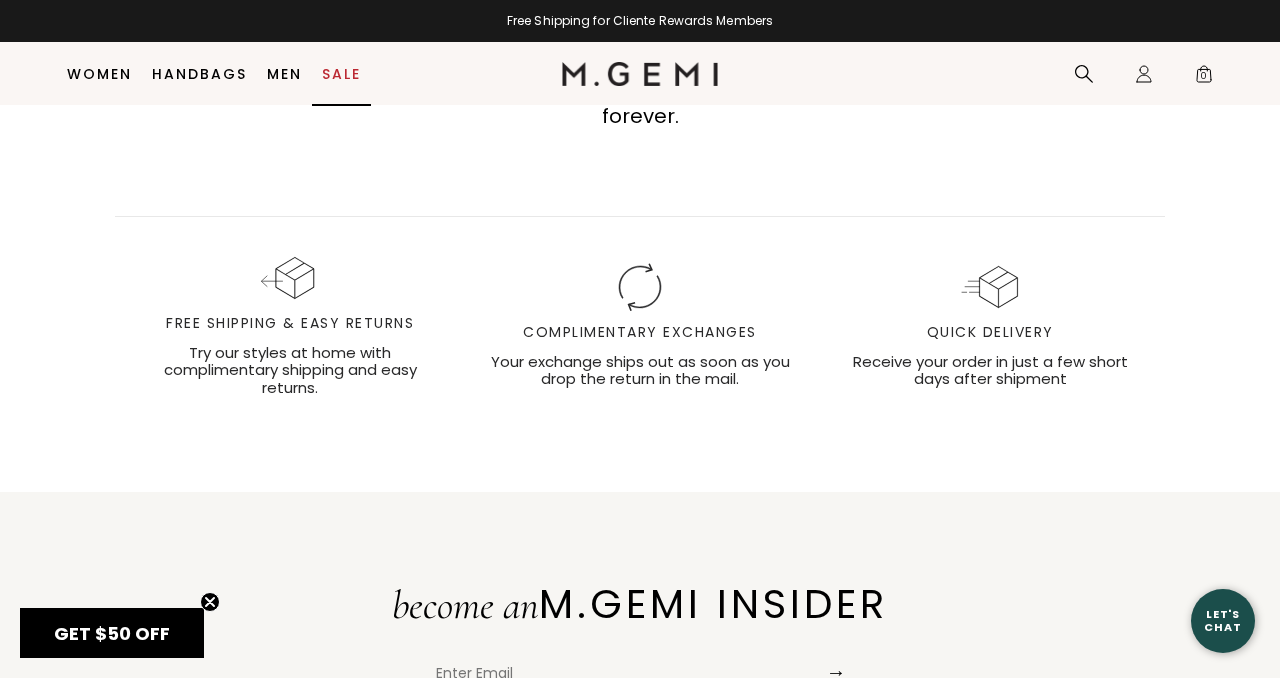 click on "Sale" at bounding box center (341, 74) 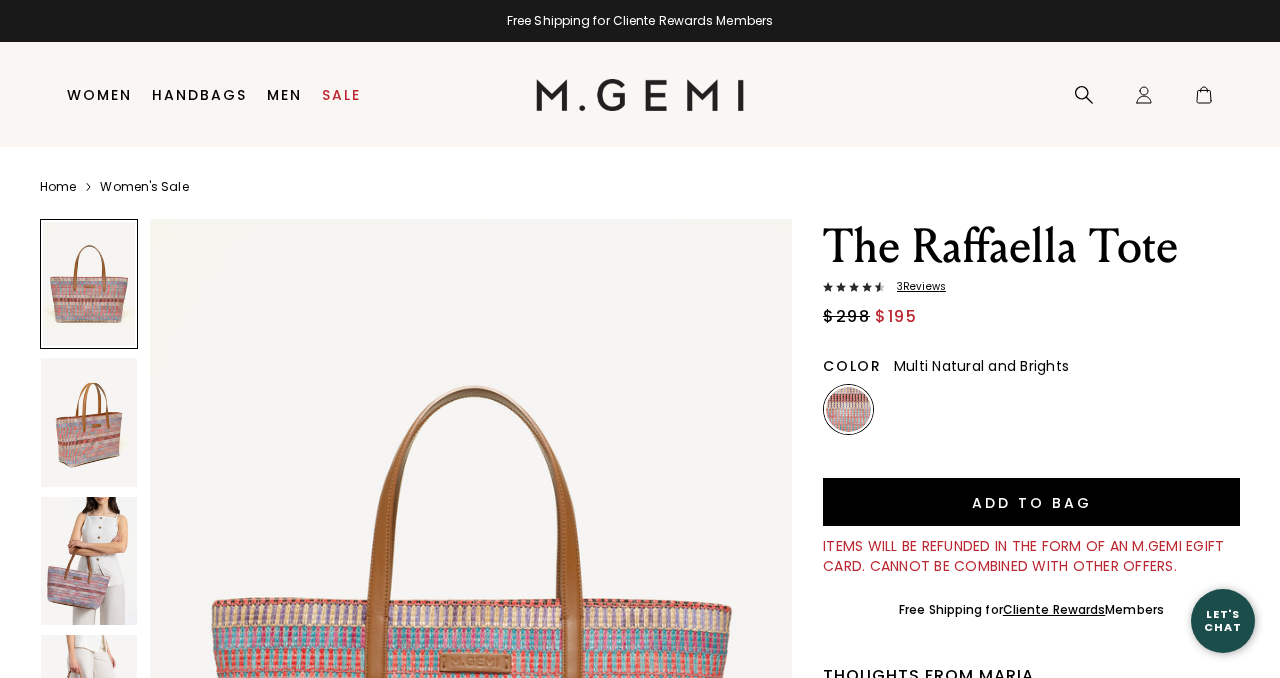 scroll, scrollTop: 0, scrollLeft: 0, axis: both 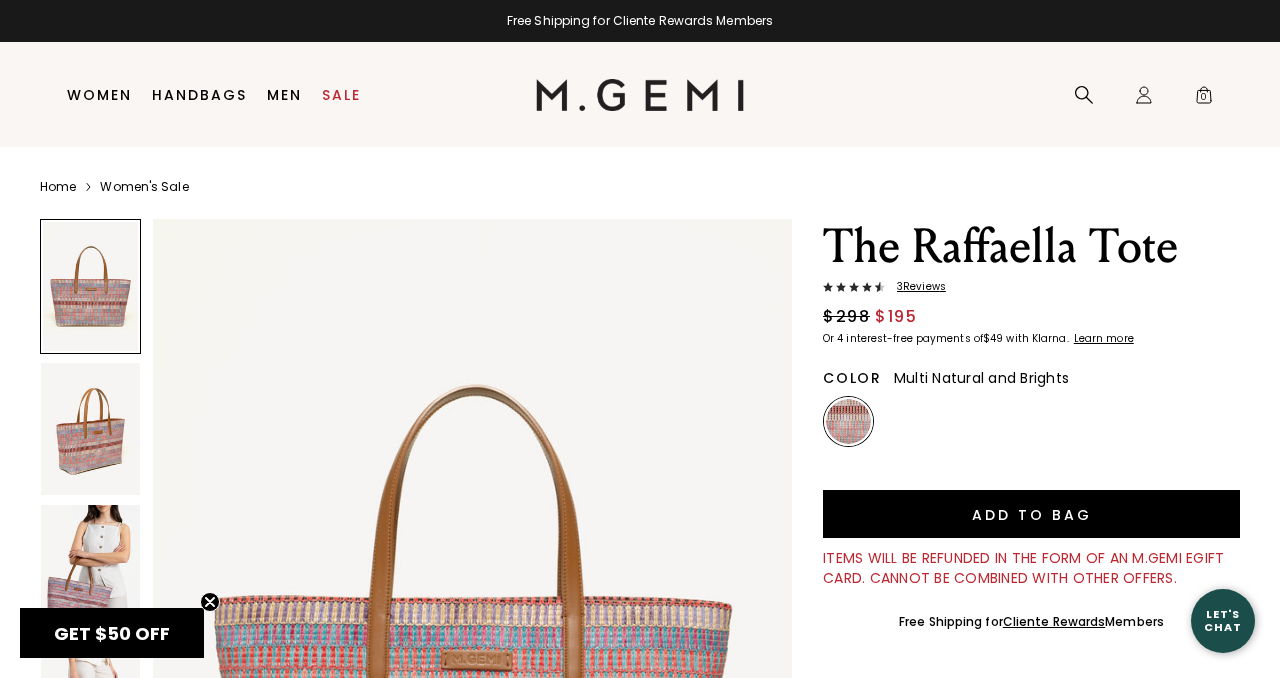 click at bounding box center [90, 429] 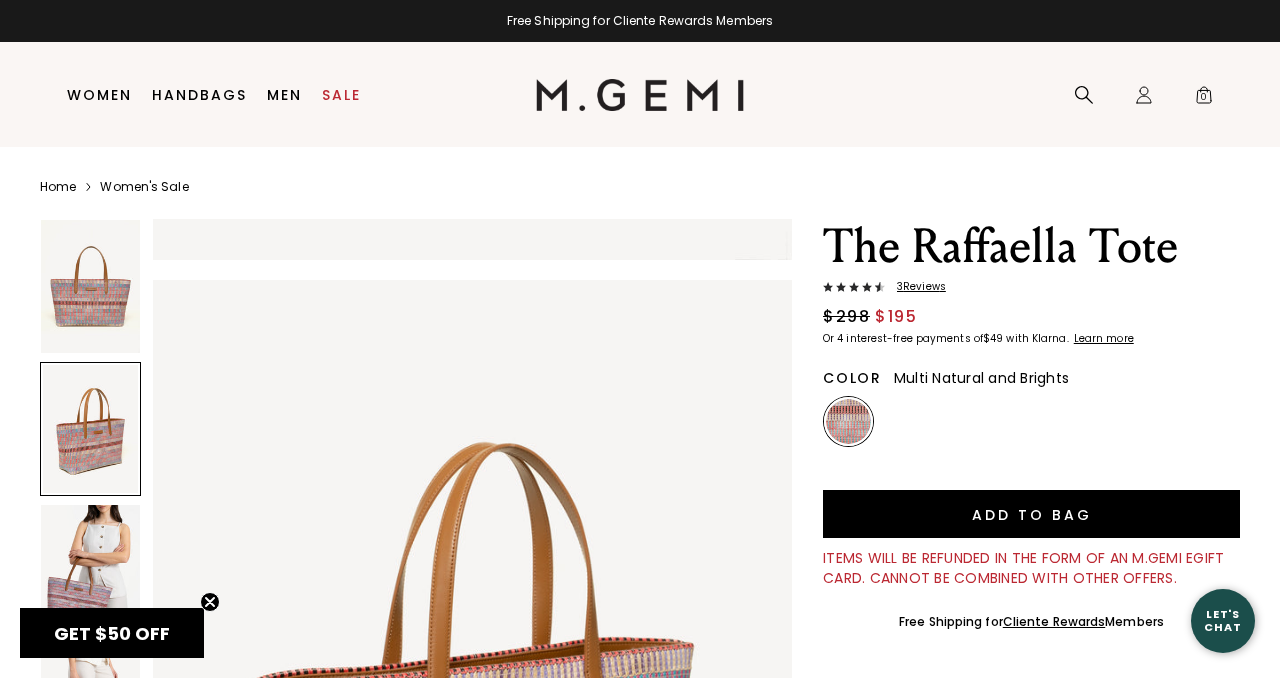 scroll, scrollTop: 871, scrollLeft: 0, axis: vertical 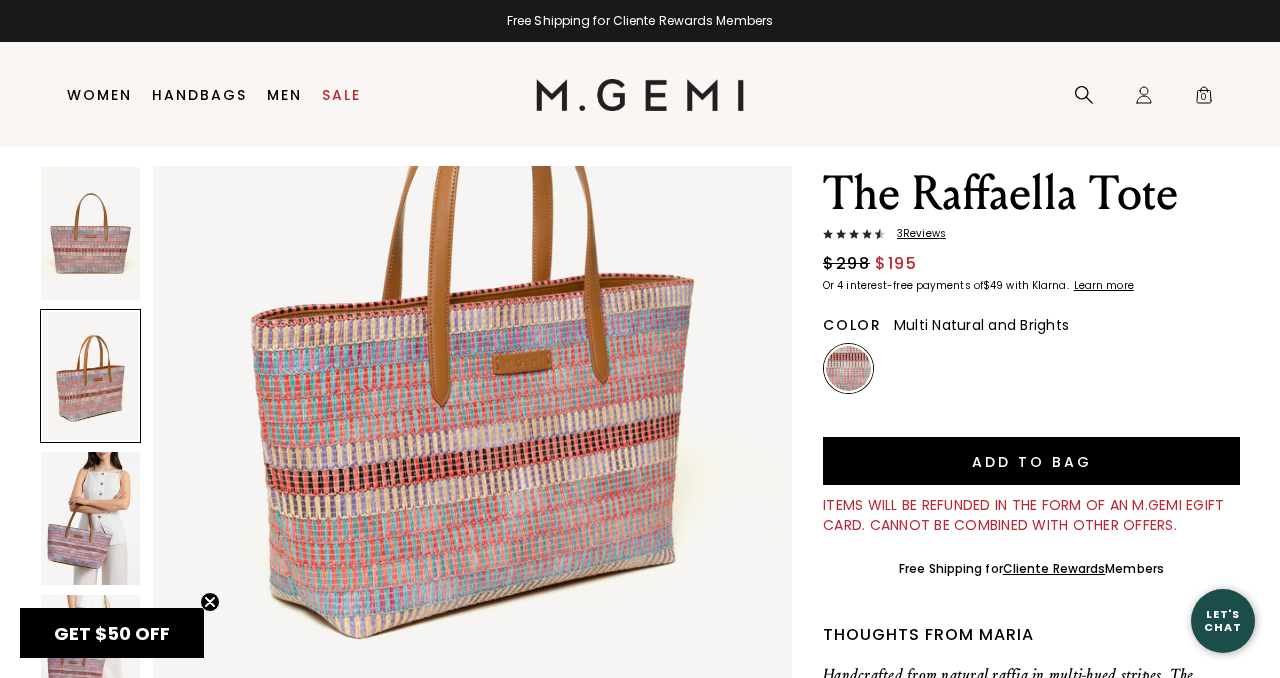 click at bounding box center (90, 518) 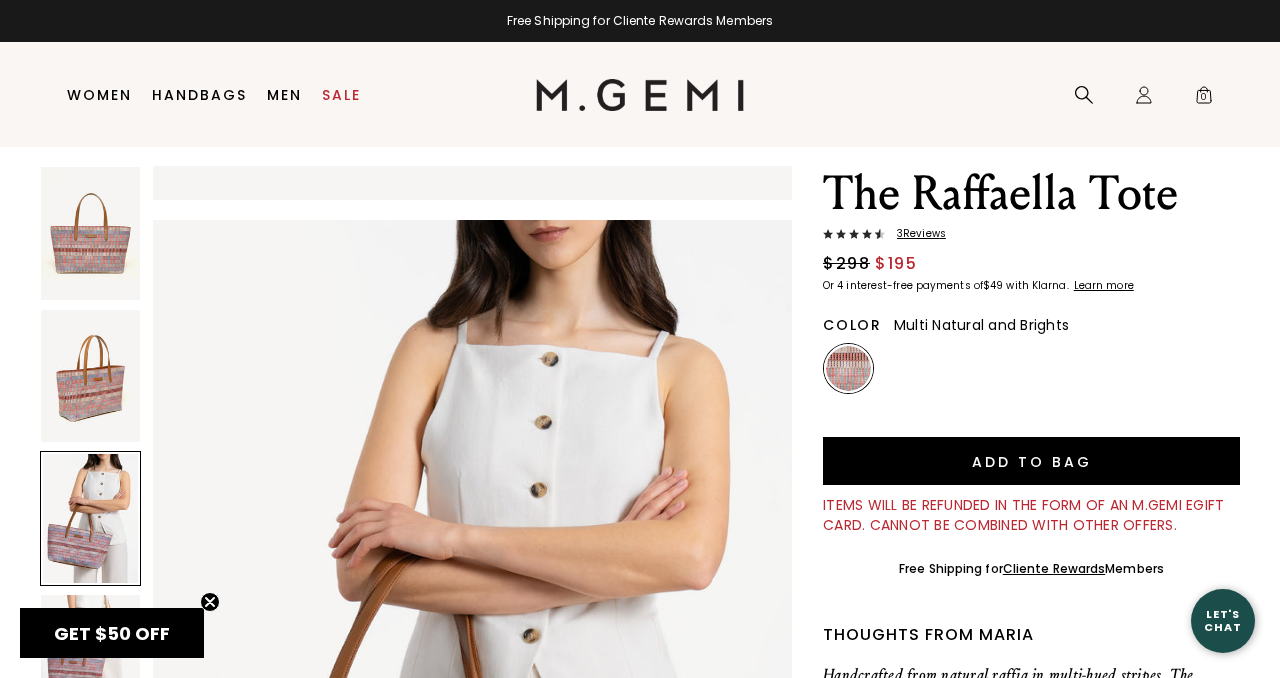 scroll, scrollTop: 1743, scrollLeft: 0, axis: vertical 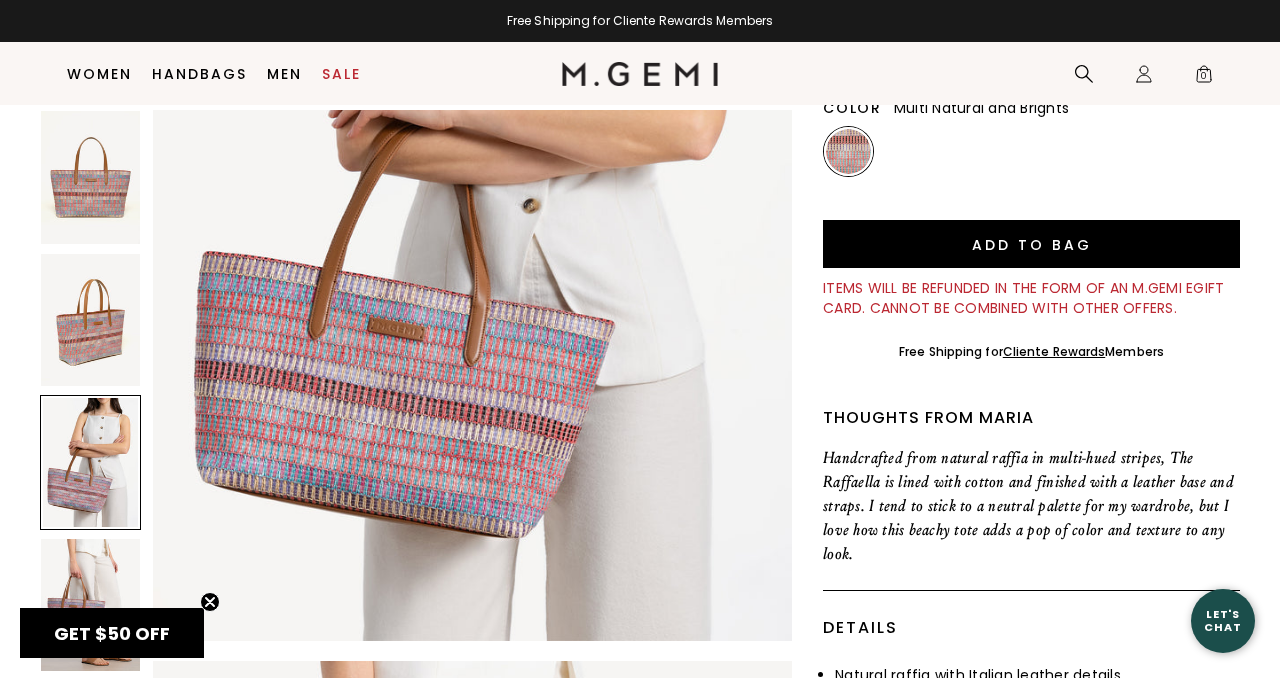 click at bounding box center [90, 605] 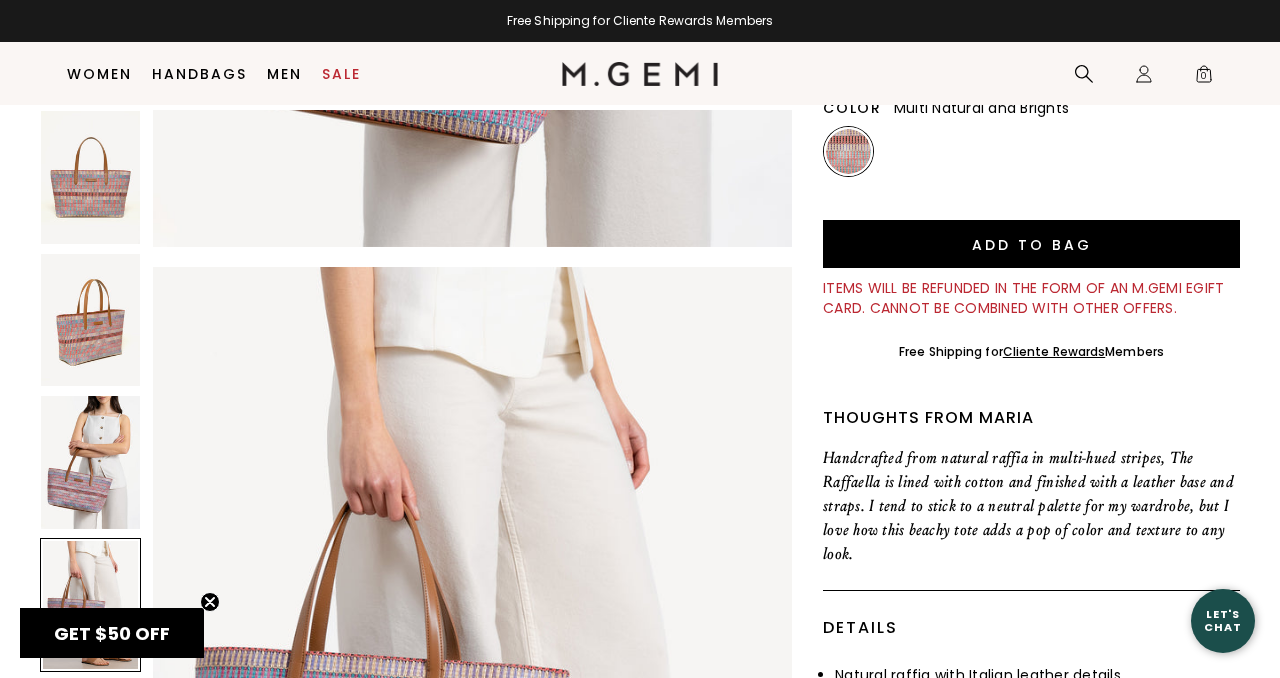 click at bounding box center (90, 605) 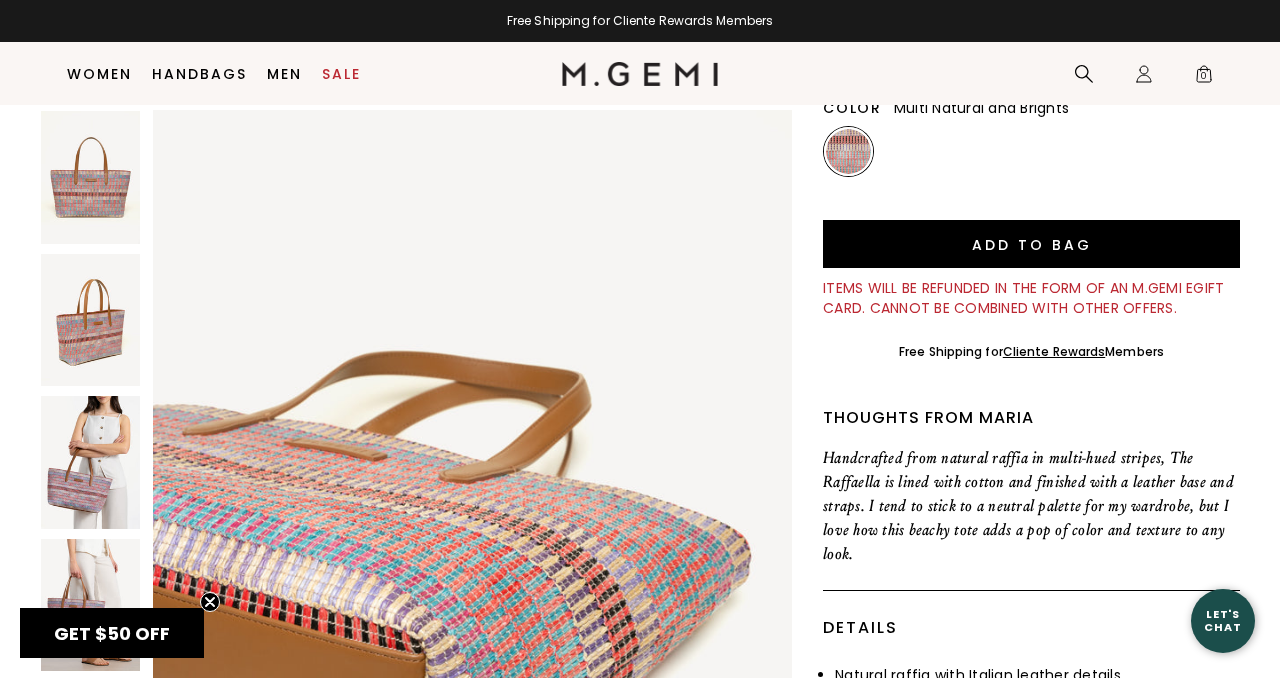 scroll, scrollTop: 4377, scrollLeft: 0, axis: vertical 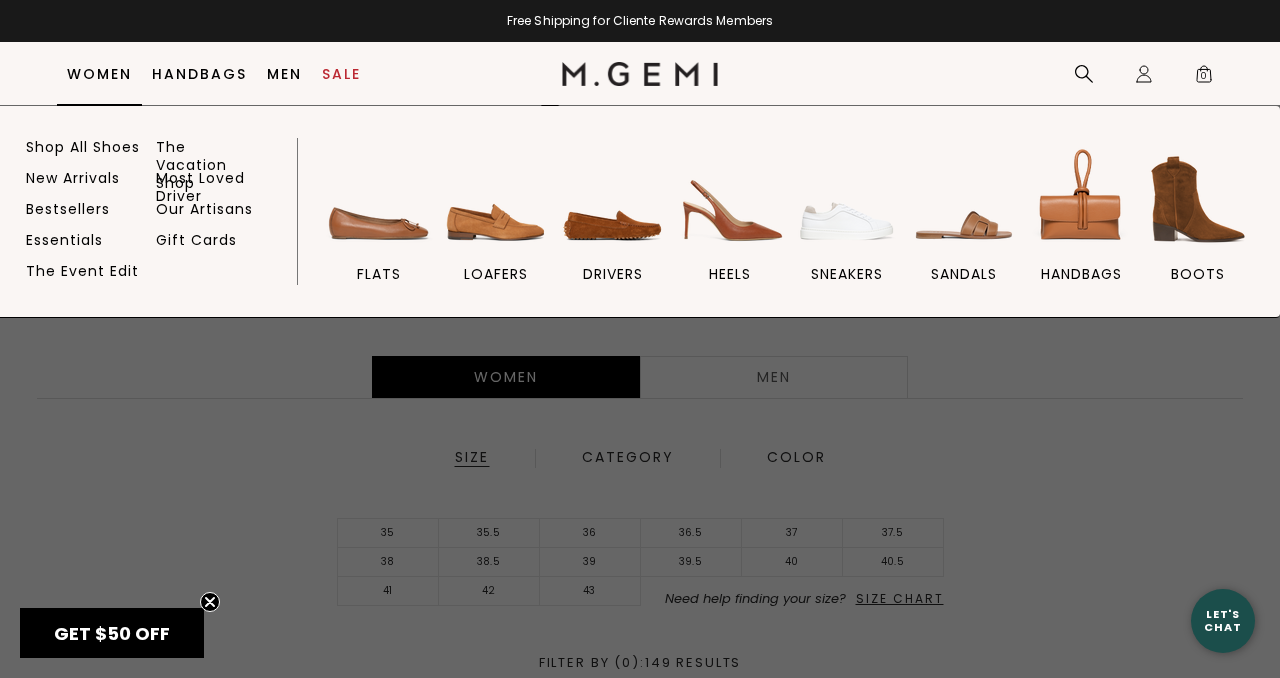 click on "Women" at bounding box center [99, 74] 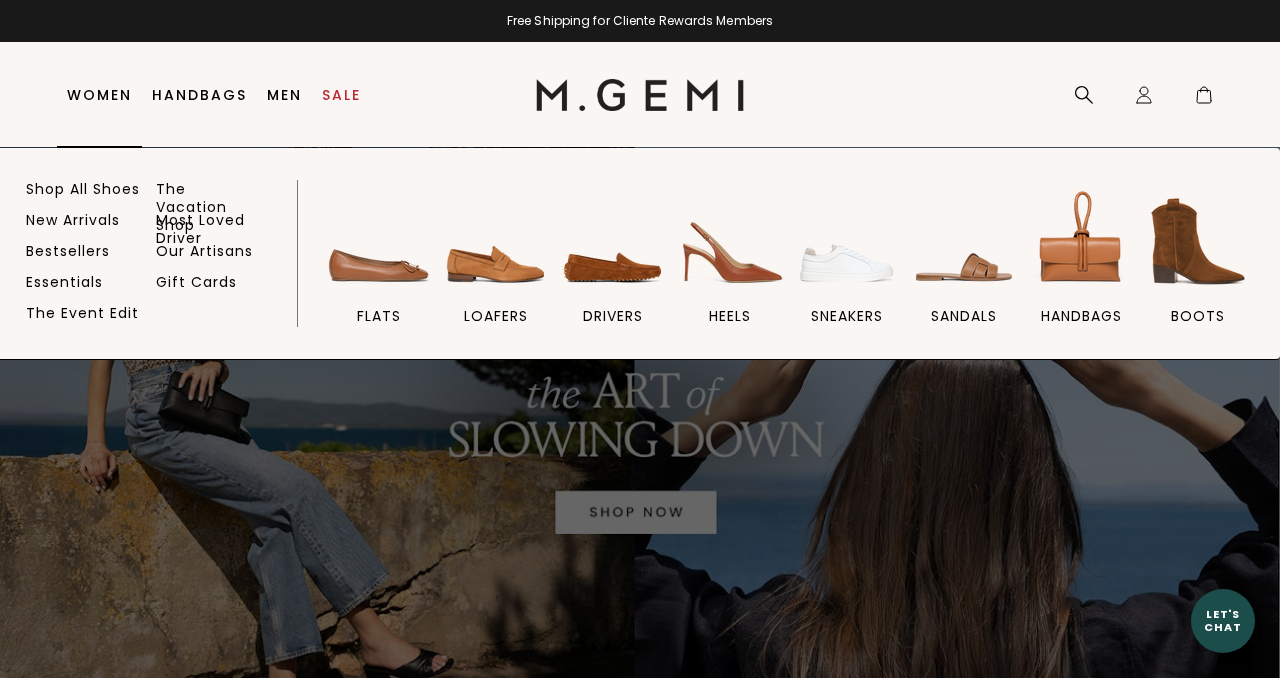 scroll, scrollTop: 0, scrollLeft: 0, axis: both 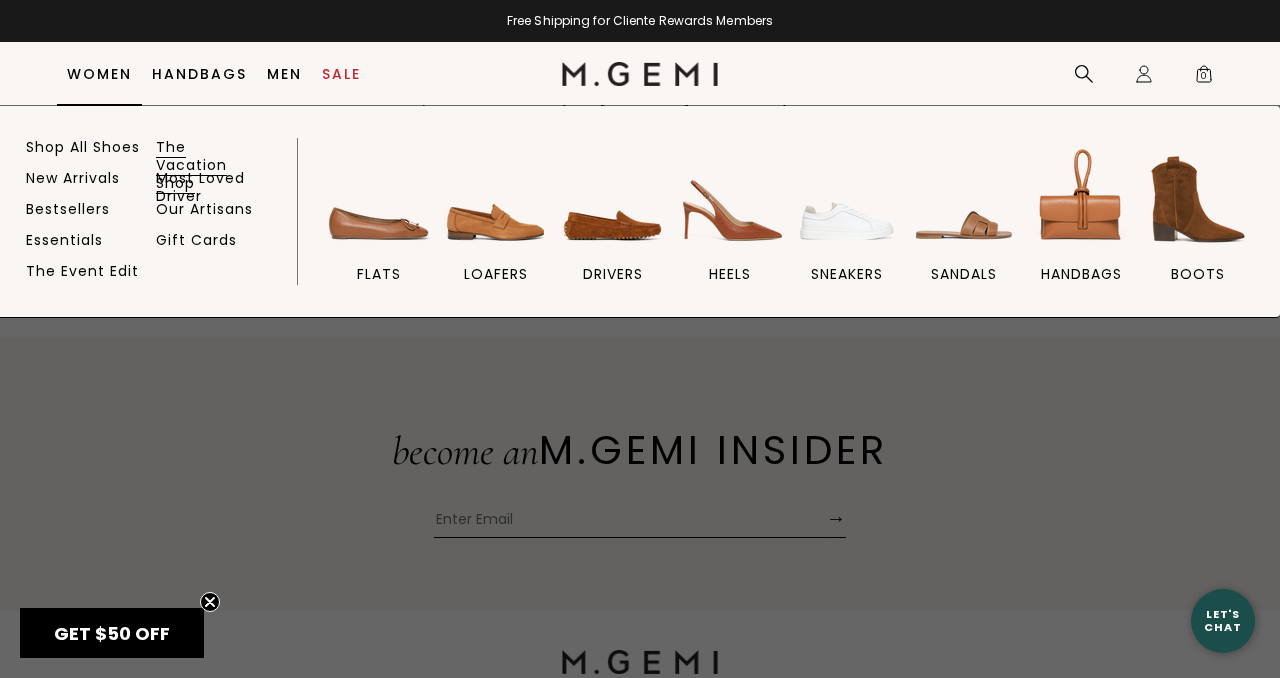 click on "The Vacation Shop" at bounding box center [206, 165] 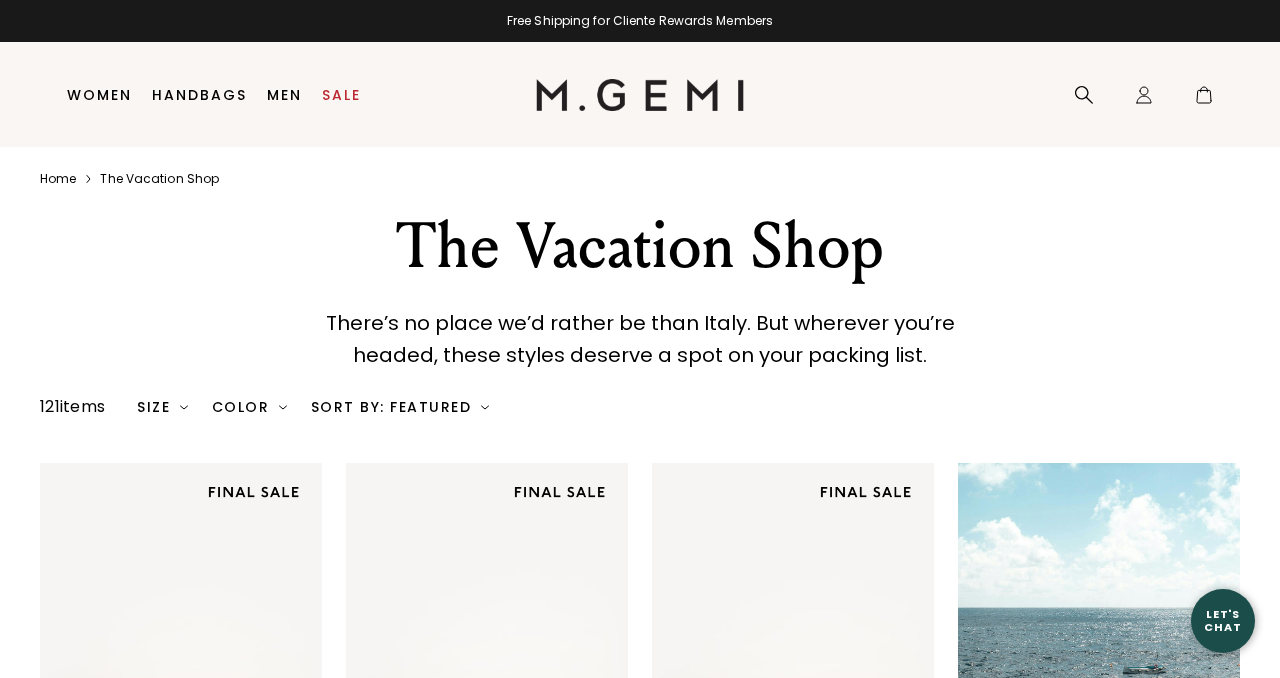 scroll, scrollTop: 0, scrollLeft: 0, axis: both 